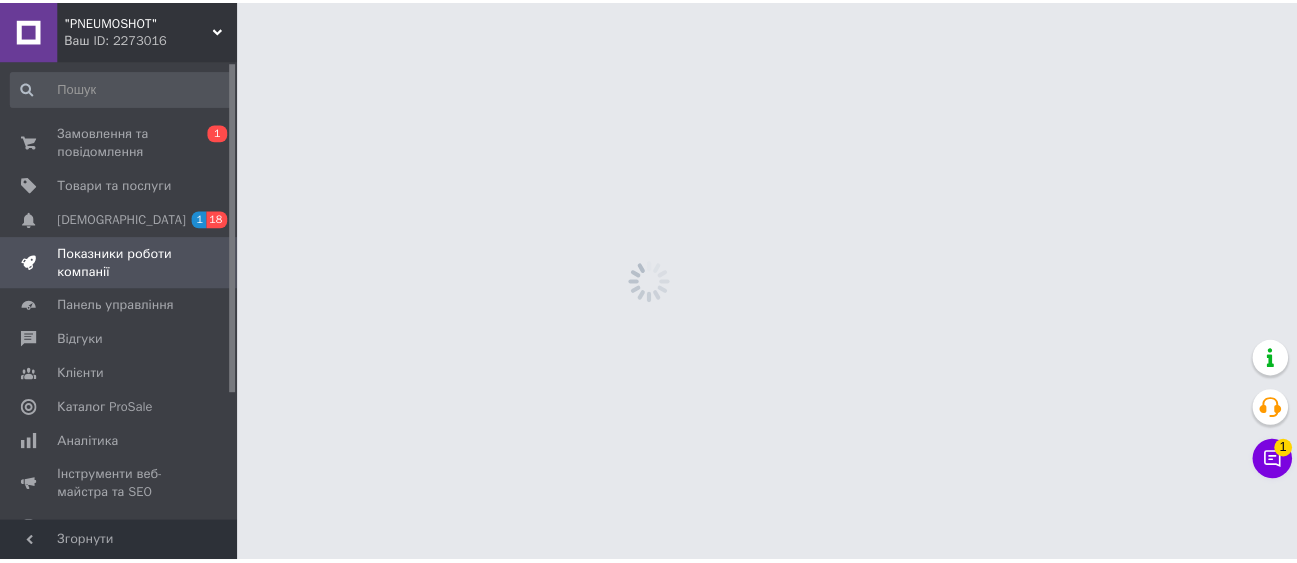 scroll, scrollTop: 0, scrollLeft: 0, axis: both 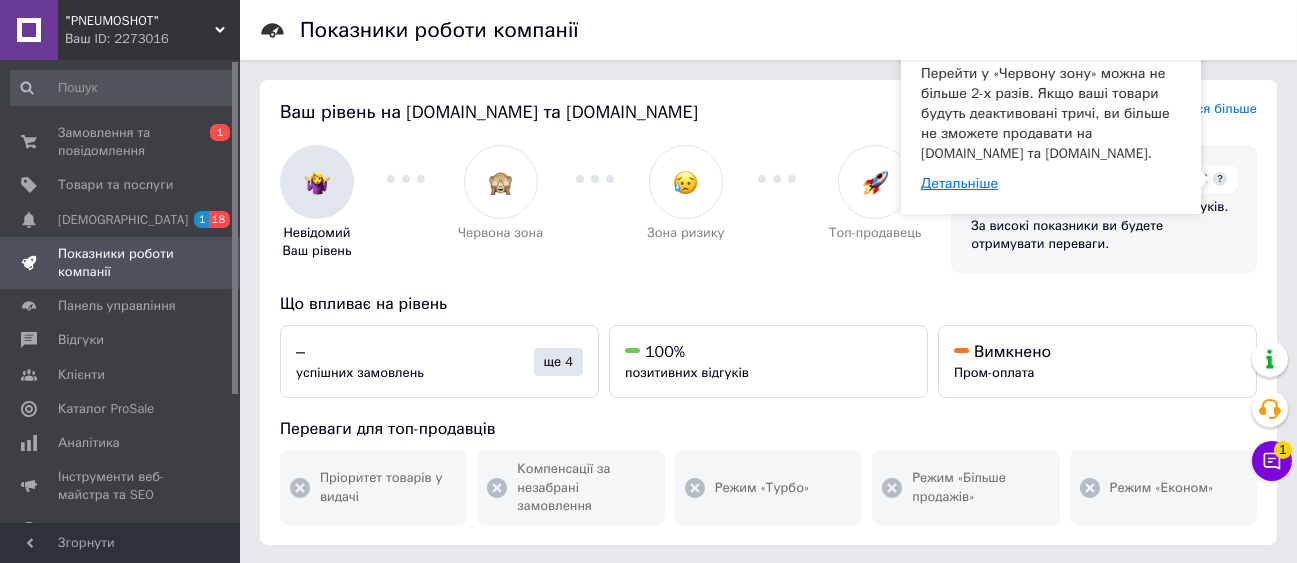 click on "Детальніше" at bounding box center (959, 183) 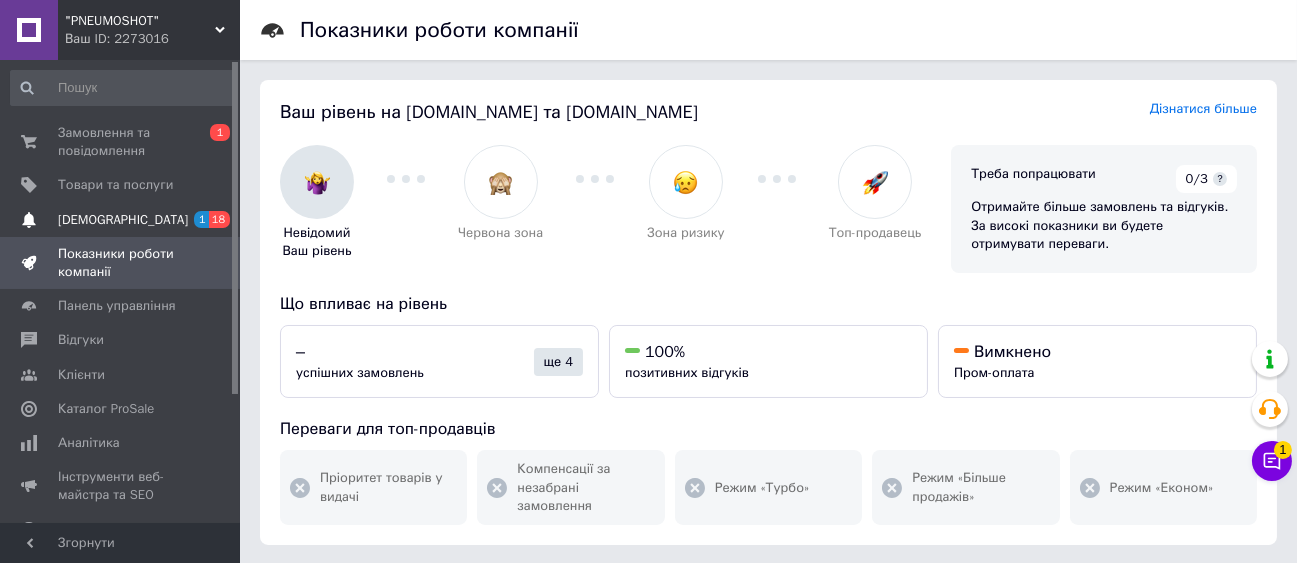 click on "[DEMOGRAPHIC_DATA]" at bounding box center [123, 220] 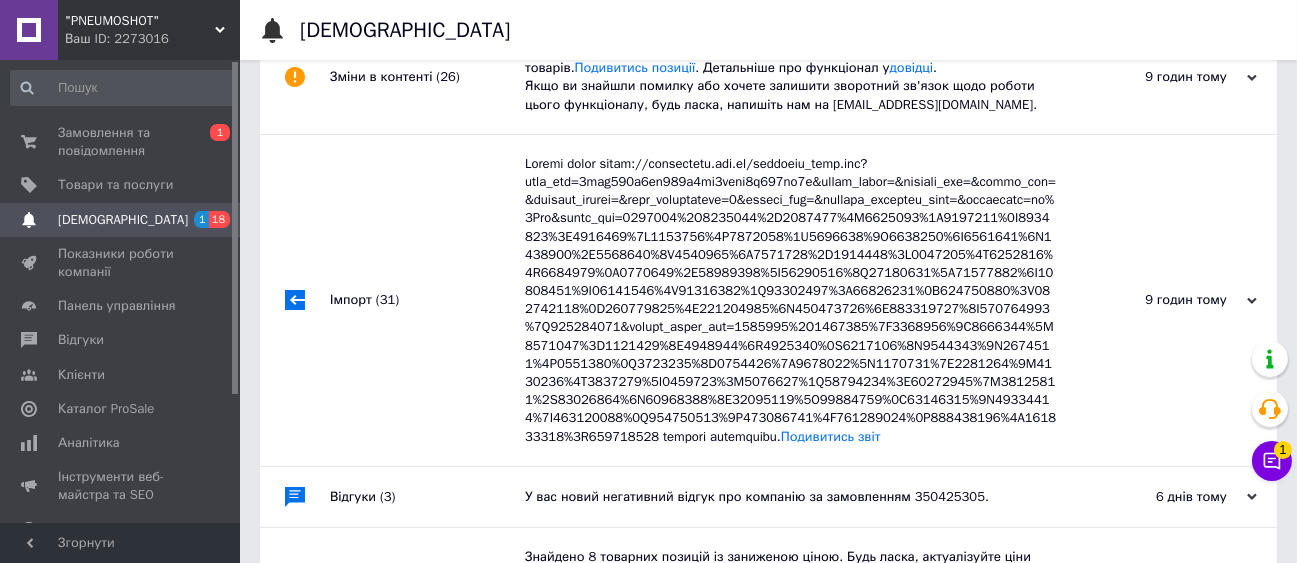 scroll, scrollTop: 240, scrollLeft: 0, axis: vertical 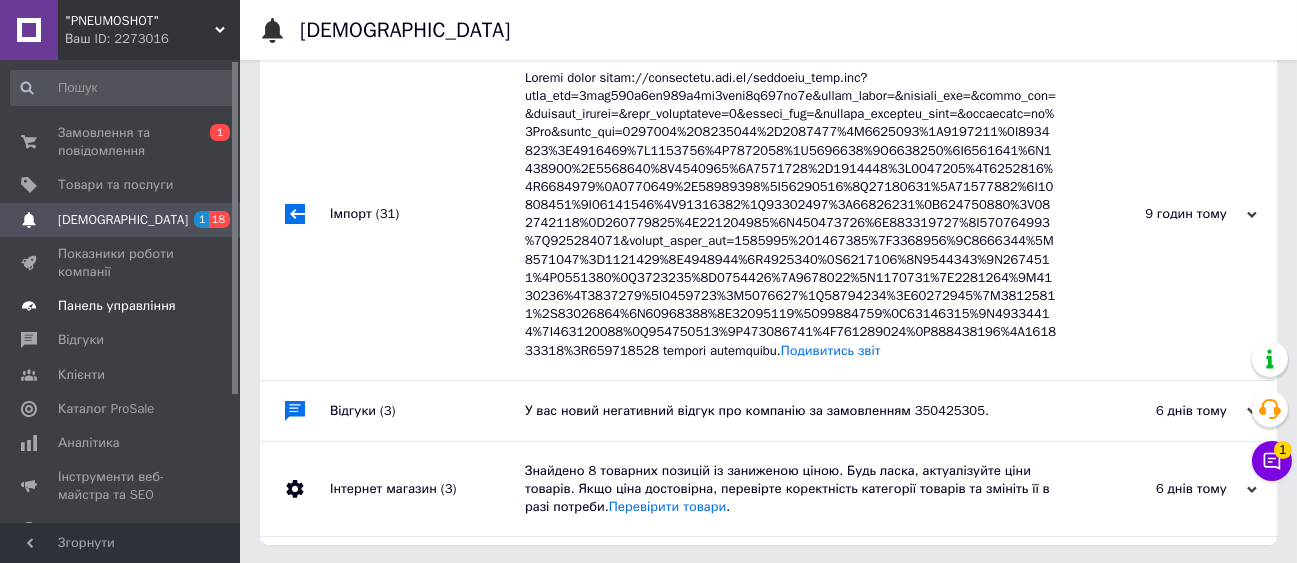 click on "Панель управління" at bounding box center [117, 306] 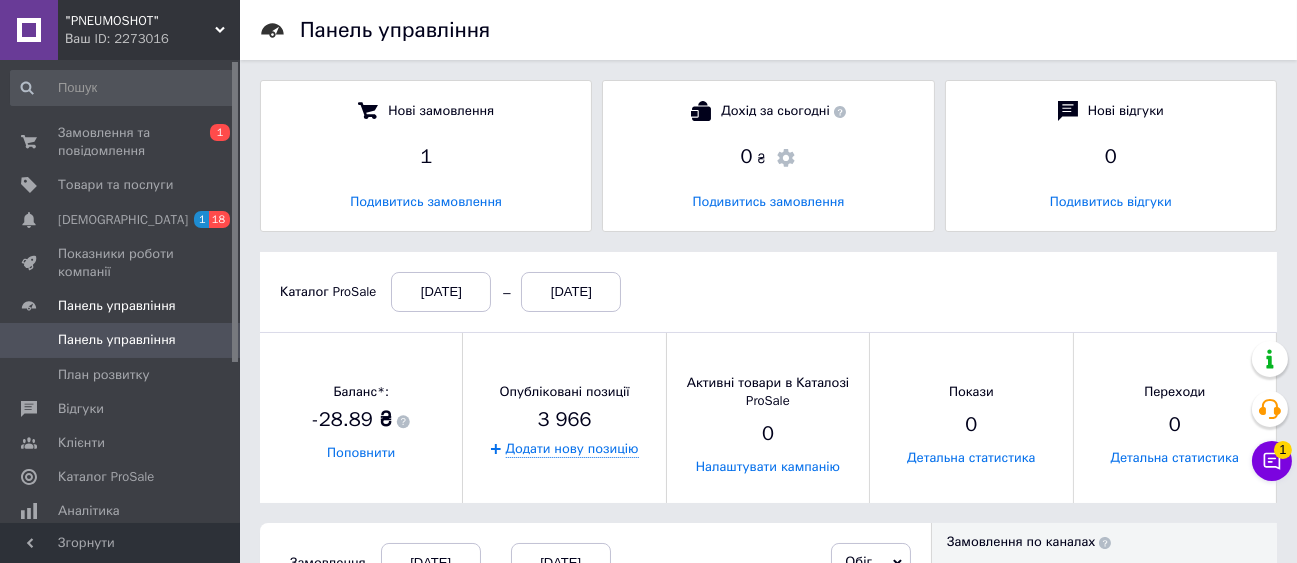 scroll, scrollTop: 9, scrollLeft: 9, axis: both 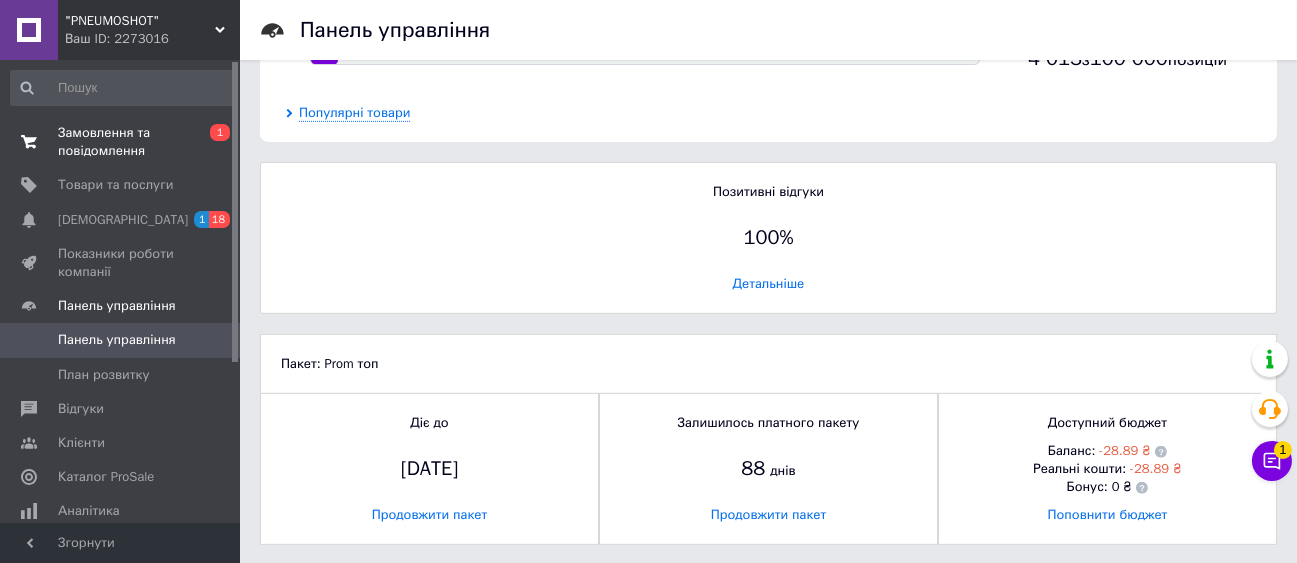 click on "Замовлення та повідомлення" at bounding box center (121, 142) 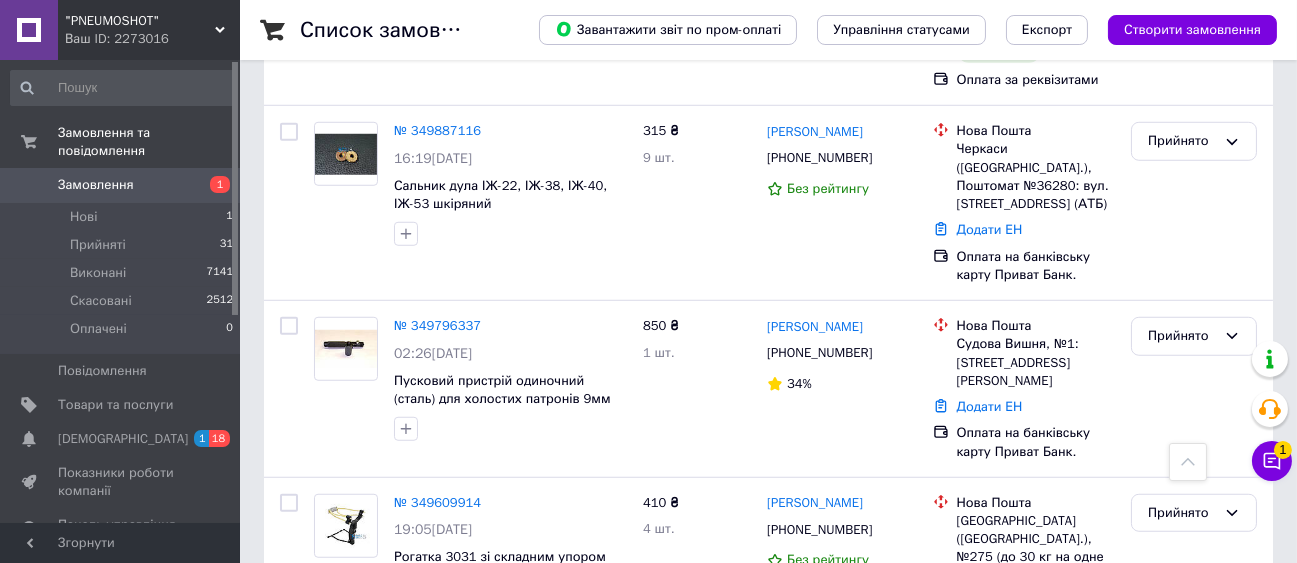 scroll, scrollTop: 2888, scrollLeft: 0, axis: vertical 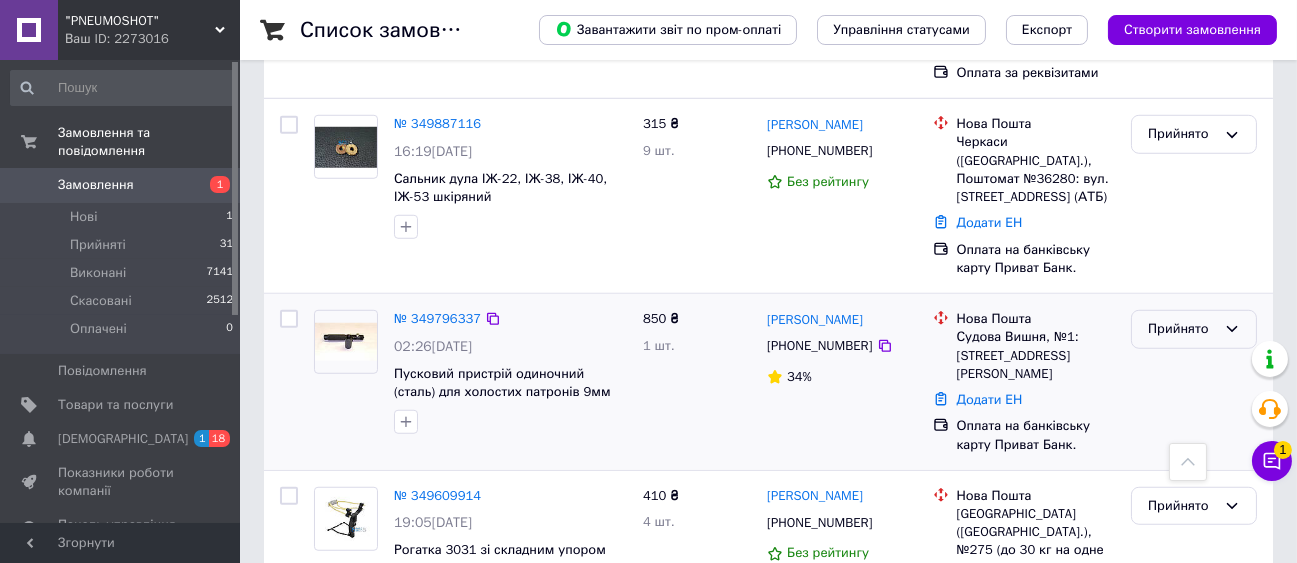 click on "Прийнято" at bounding box center (1194, 329) 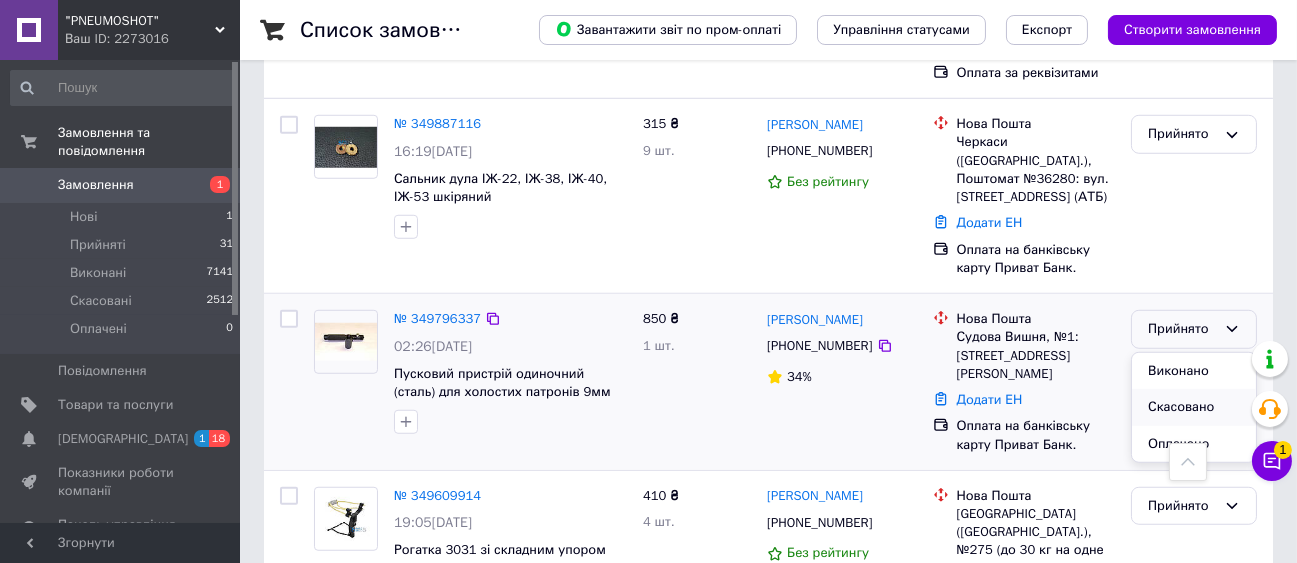 click on "Скасовано" at bounding box center (1194, 407) 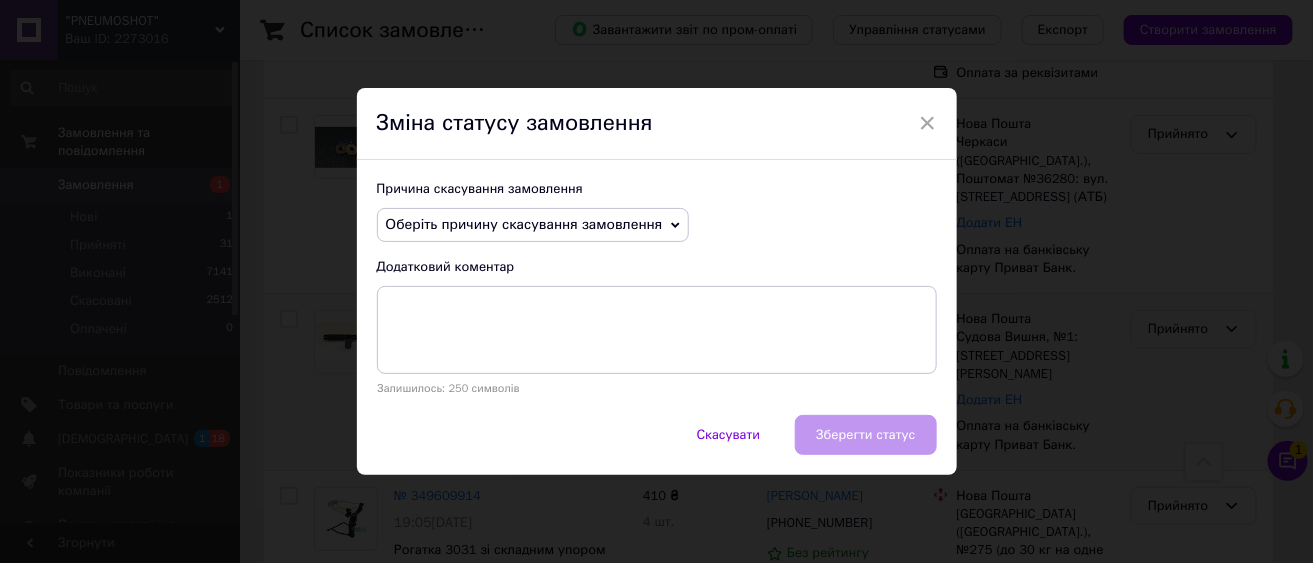 click on "Оберіть причину скасування замовлення" at bounding box center [533, 225] 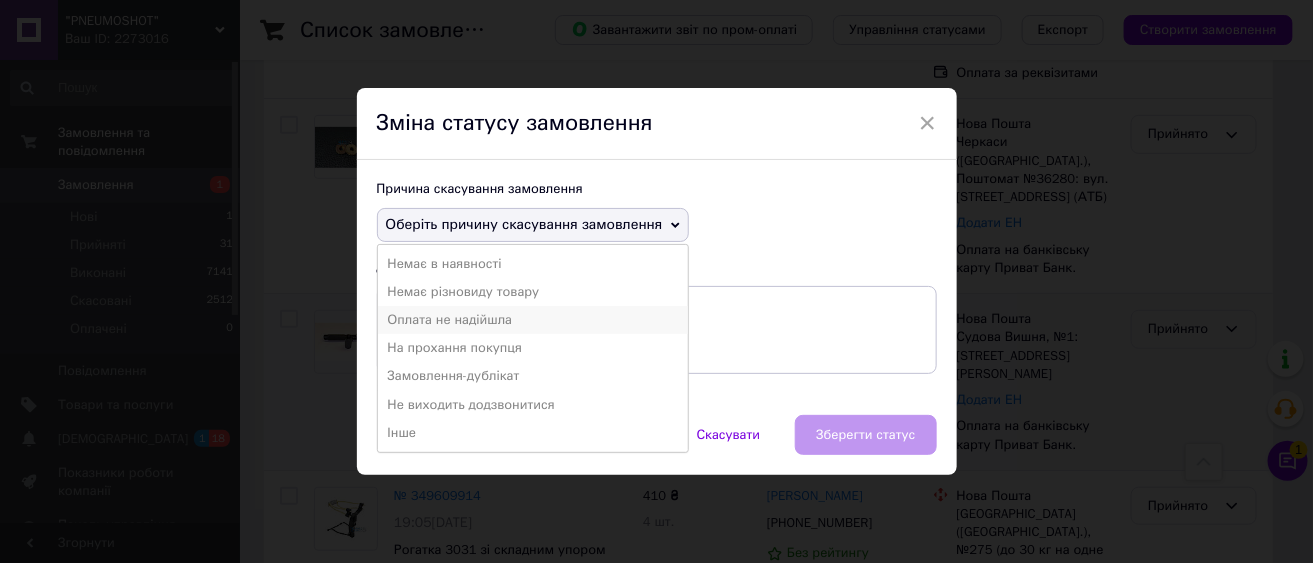 click on "Оплата не надійшла" at bounding box center (533, 320) 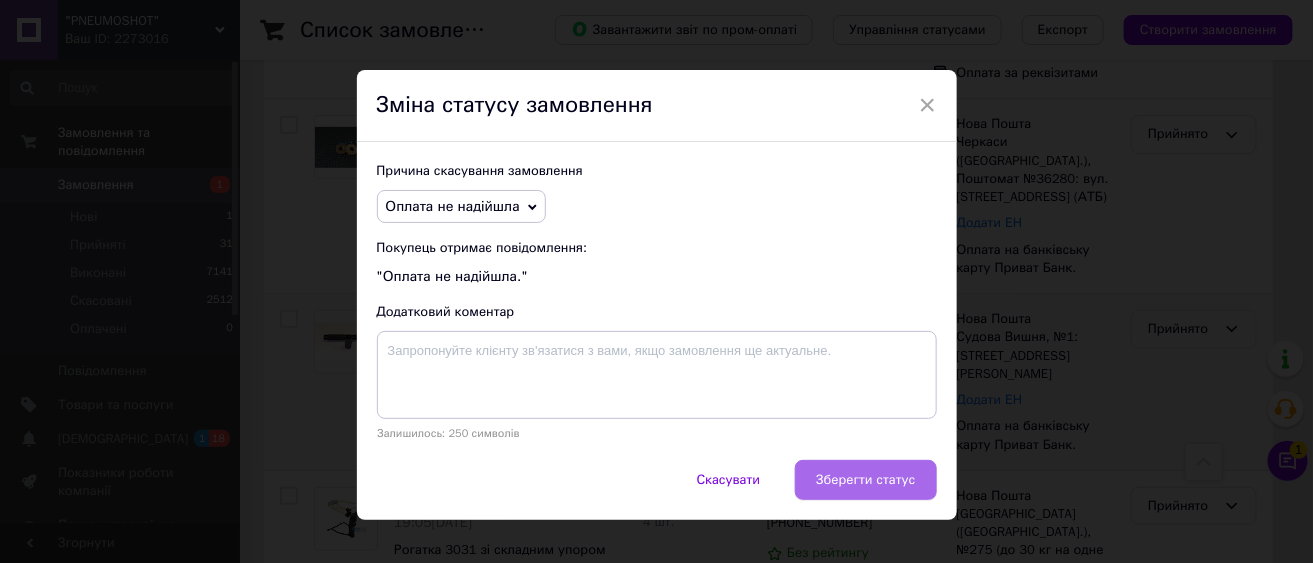 click on "Зберегти статус" at bounding box center (865, 480) 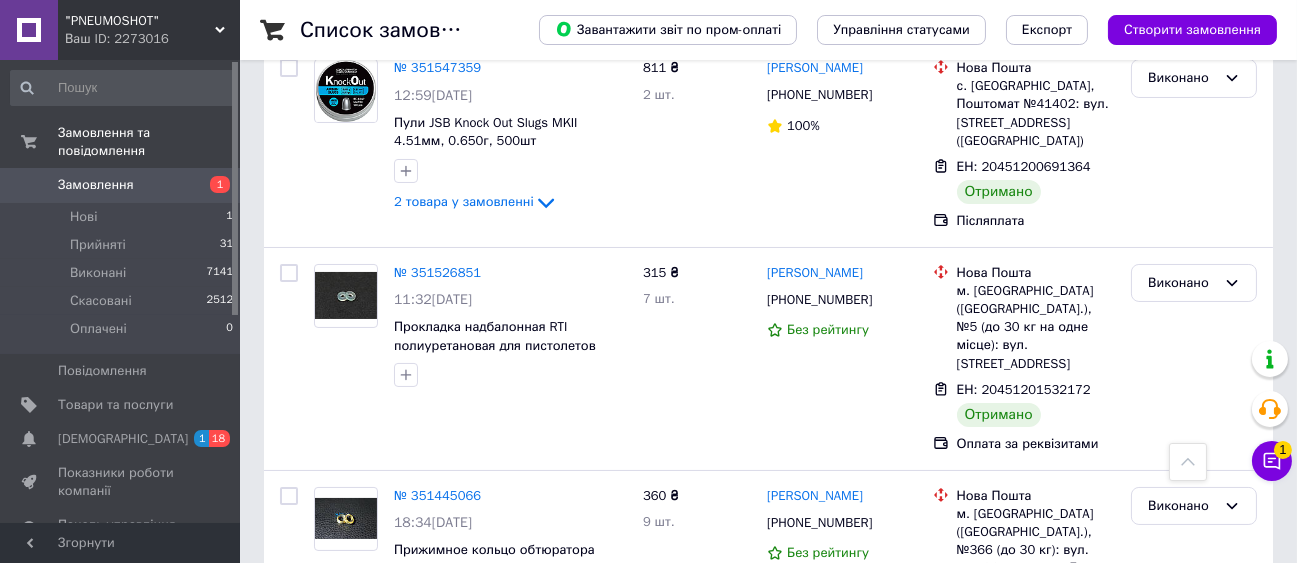 scroll, scrollTop: 0, scrollLeft: 0, axis: both 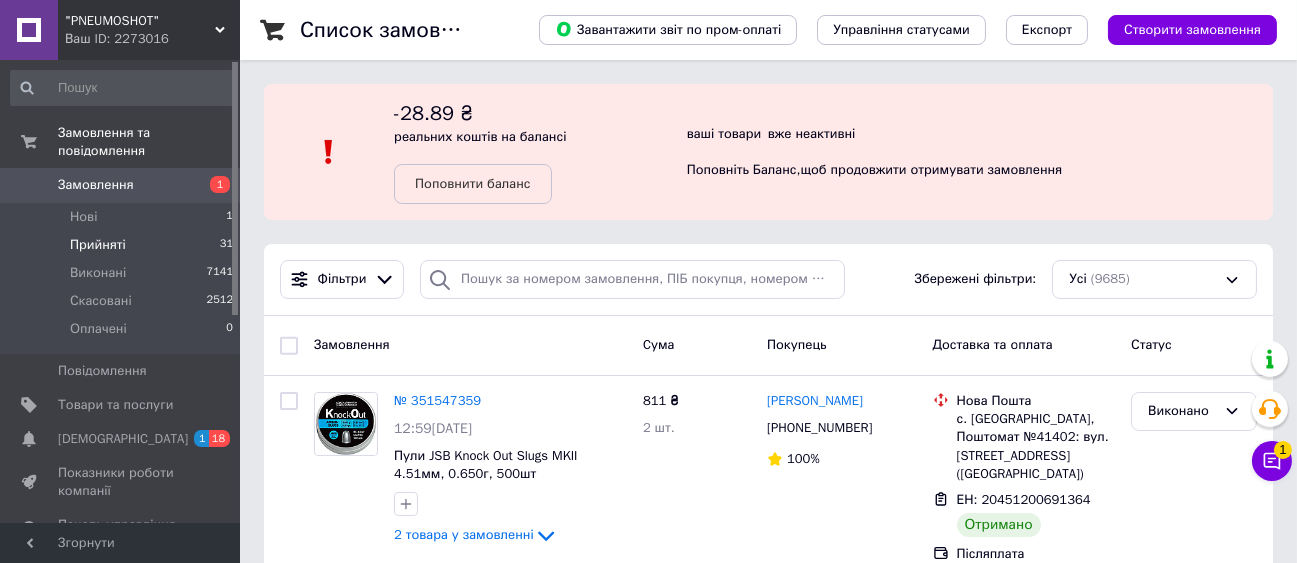 click on "Прийняті" at bounding box center [98, 245] 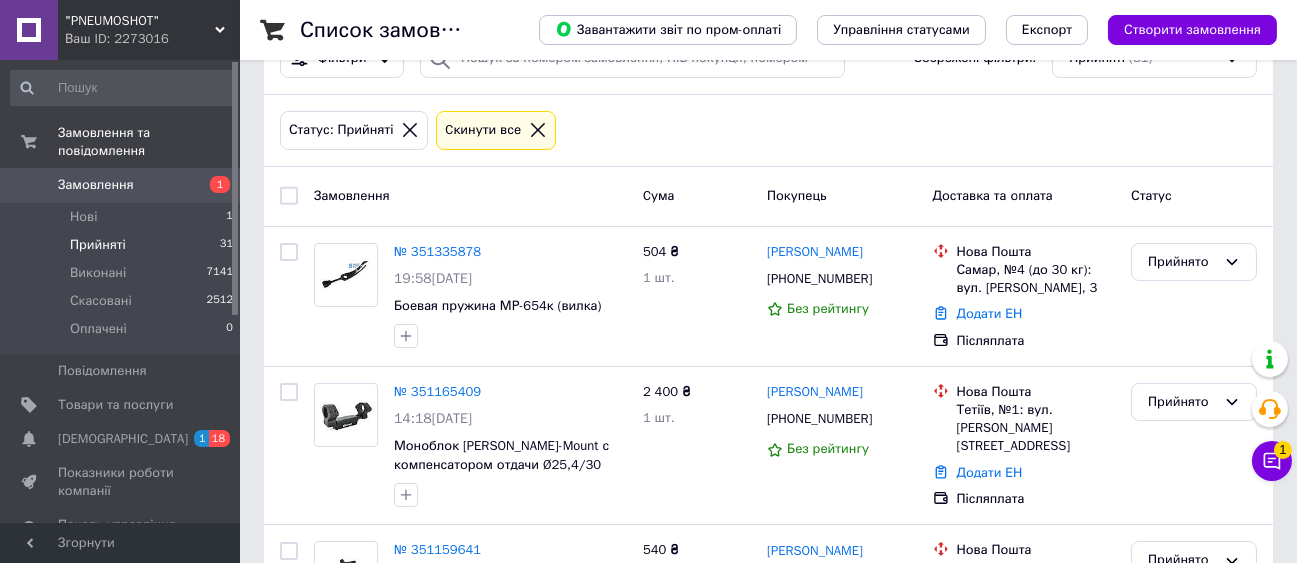 scroll, scrollTop: 222, scrollLeft: 0, axis: vertical 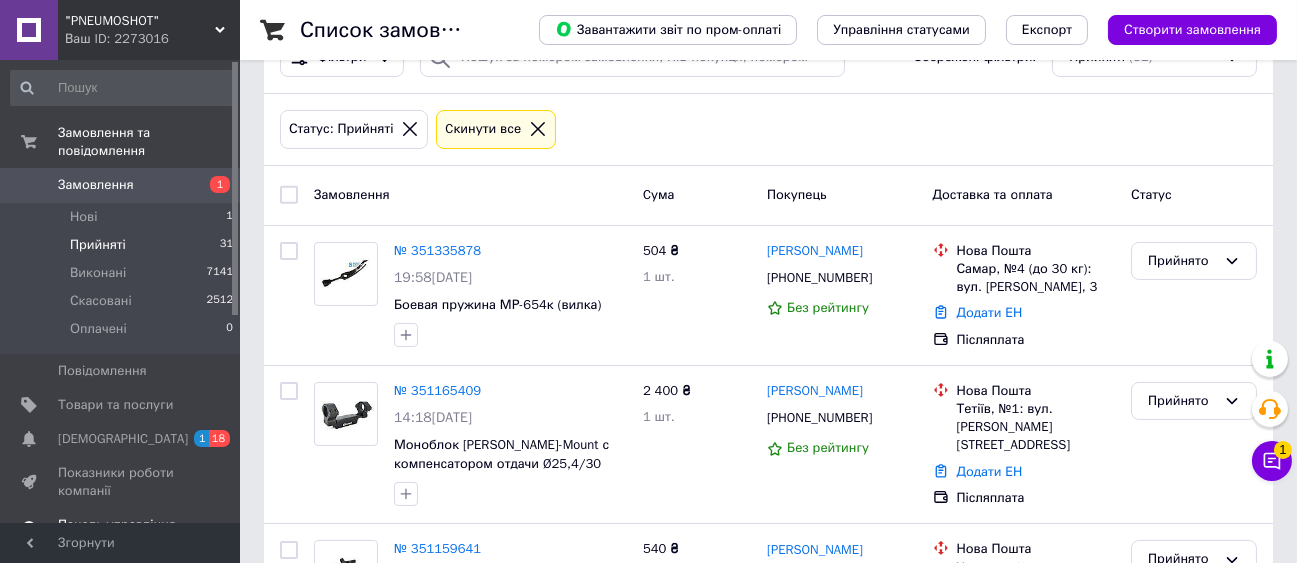click on "Панель управління" at bounding box center (117, 525) 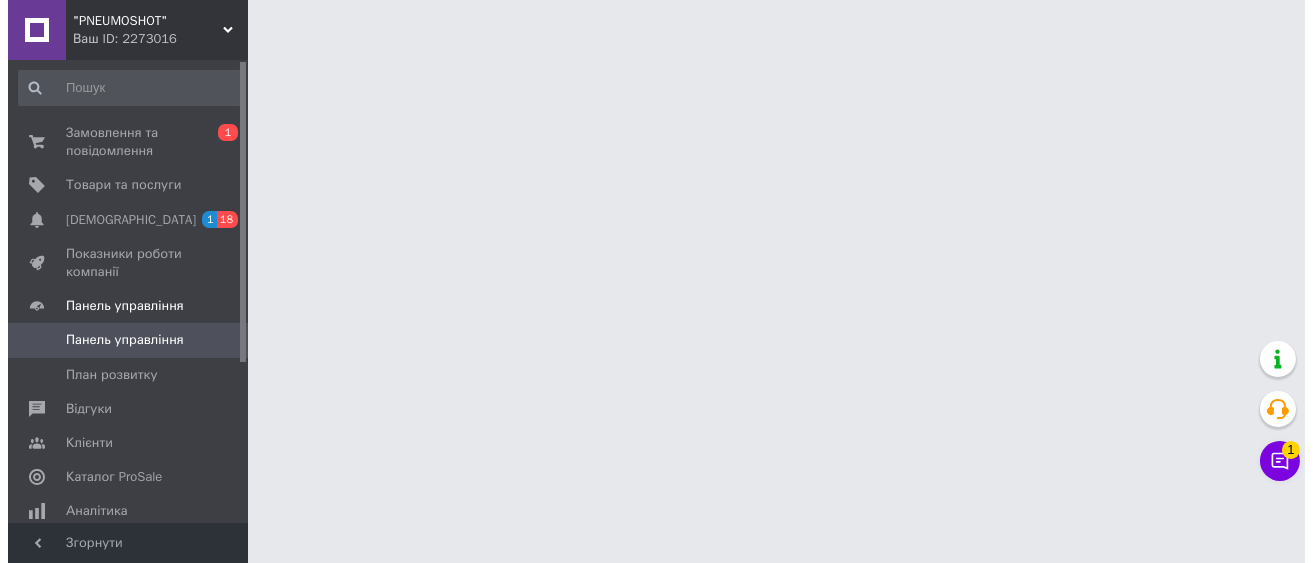 scroll, scrollTop: 0, scrollLeft: 0, axis: both 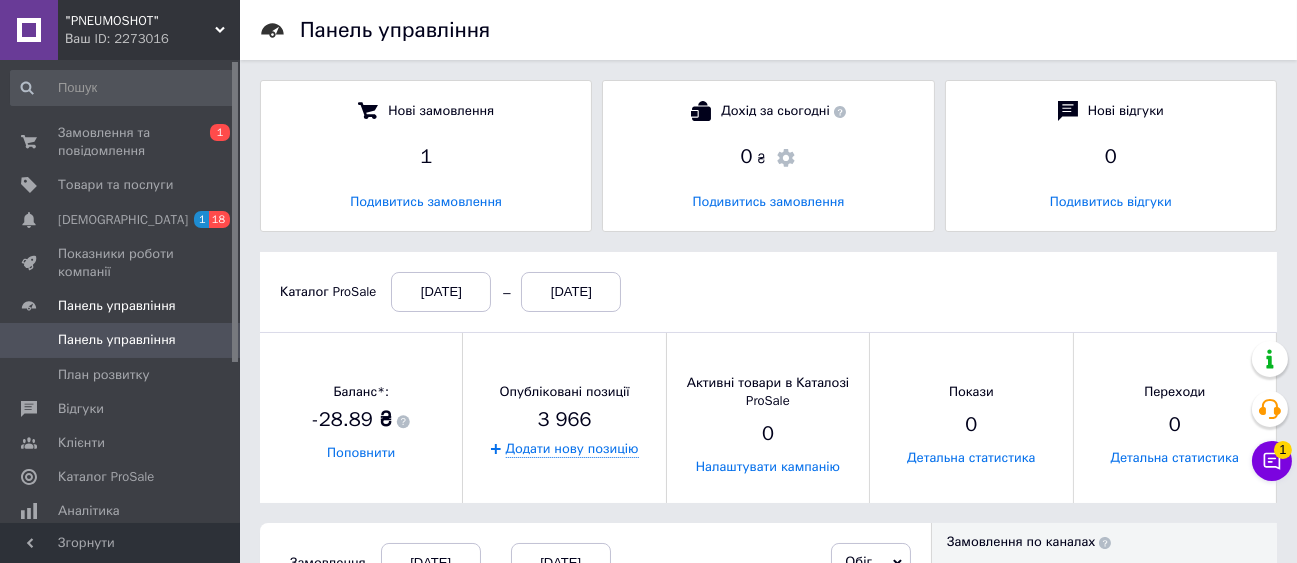 click on ""PNEUMOSHOT"" at bounding box center (140, 21) 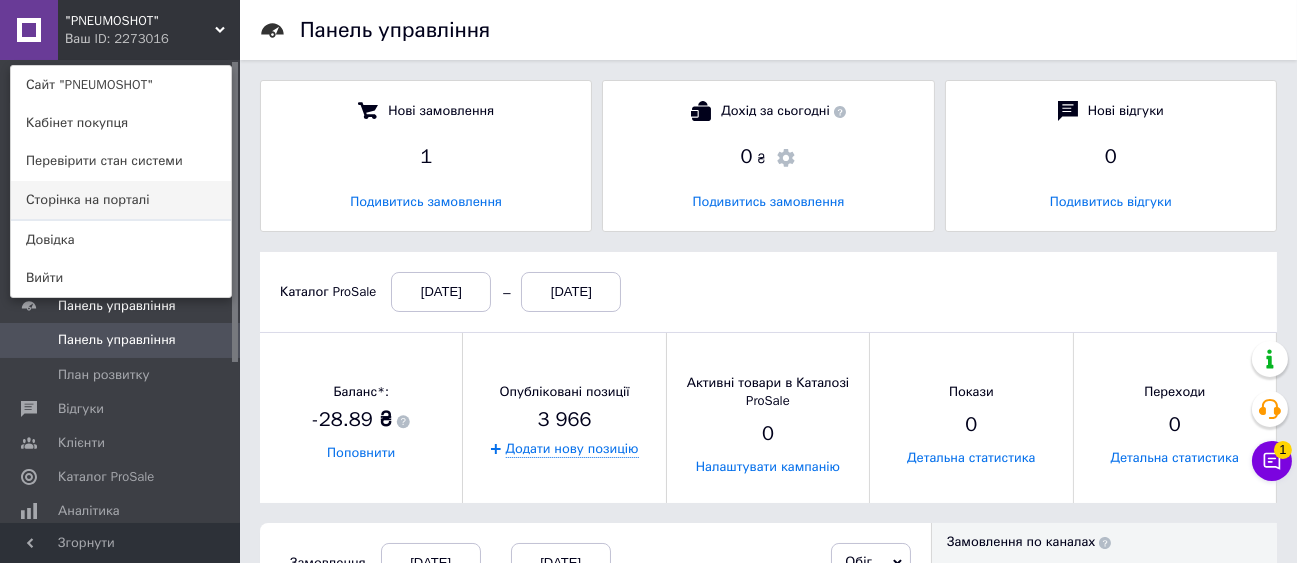 click on "Сторінка на порталі" at bounding box center [121, 200] 